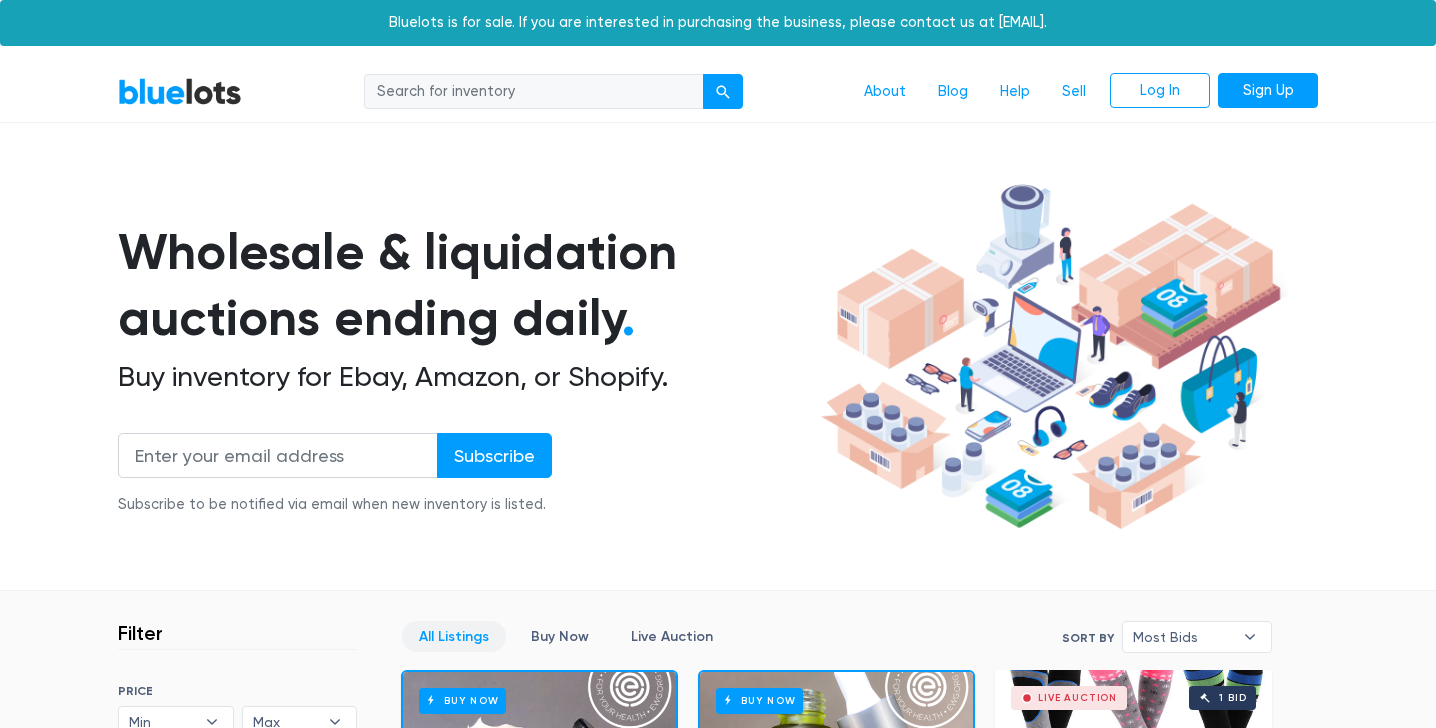 scroll, scrollTop: 0, scrollLeft: 0, axis: both 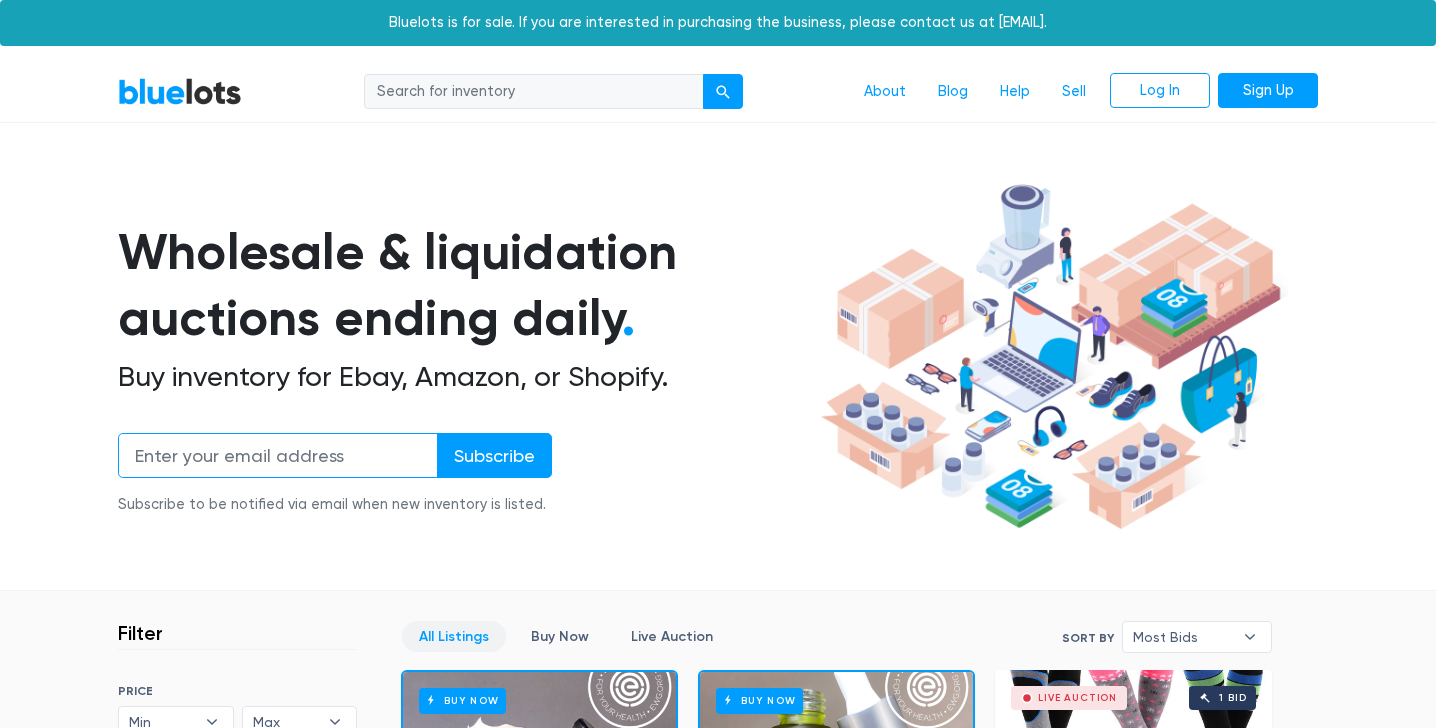 click at bounding box center [278, 455] 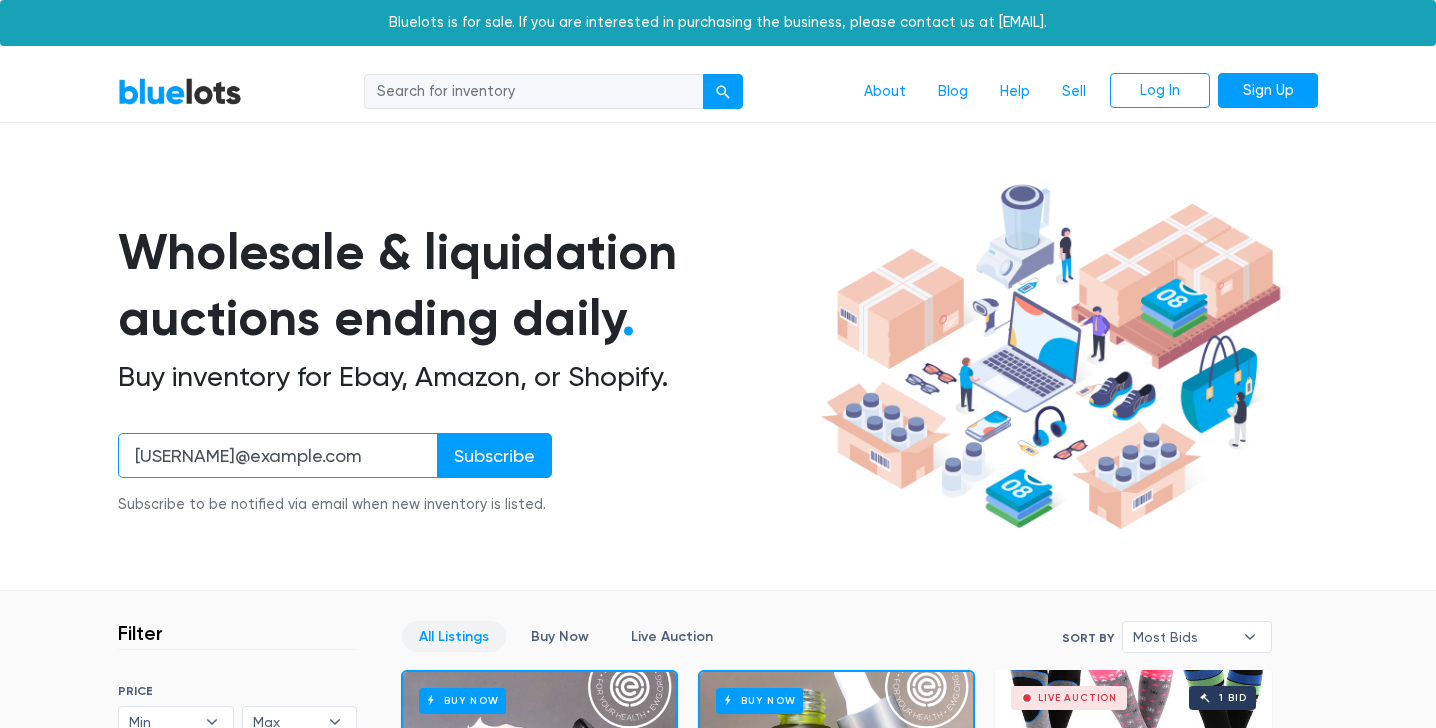 type on "3DogBargains@gmail.com" 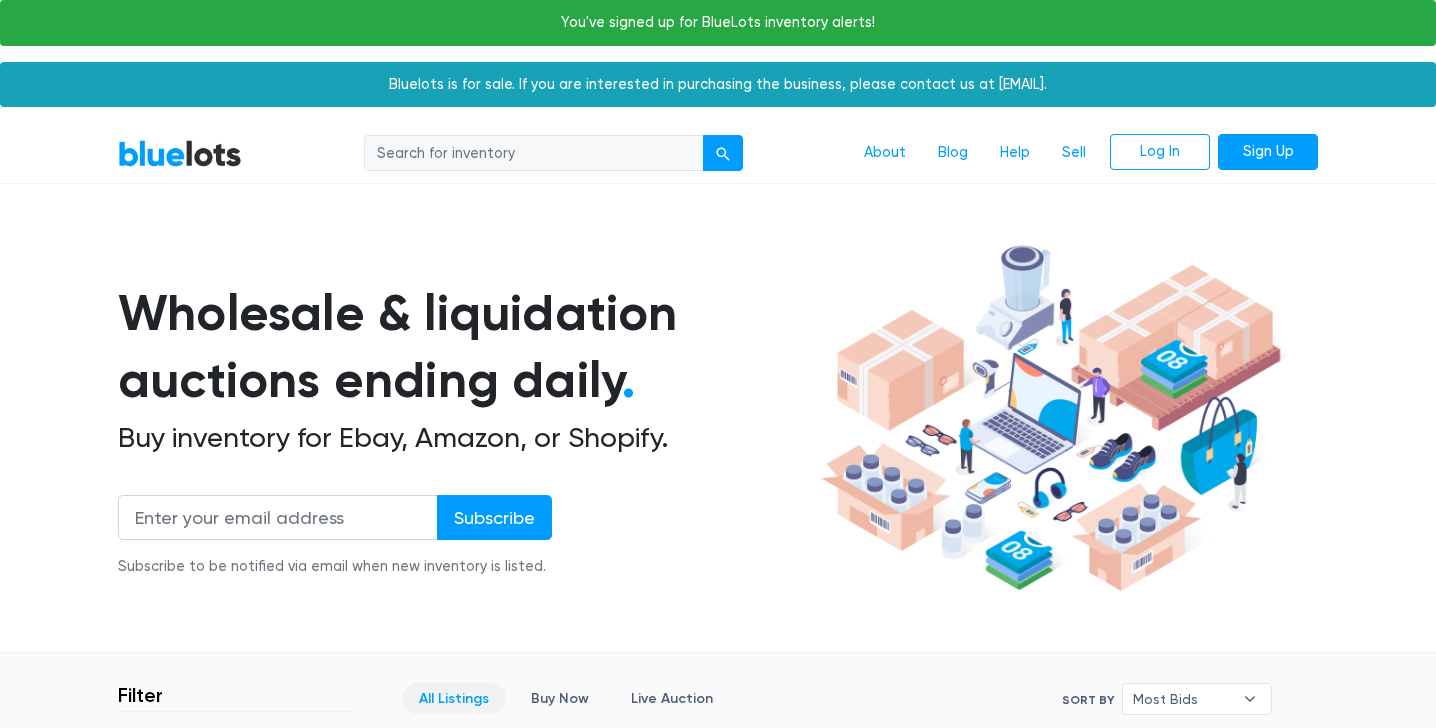 scroll, scrollTop: 0, scrollLeft: 0, axis: both 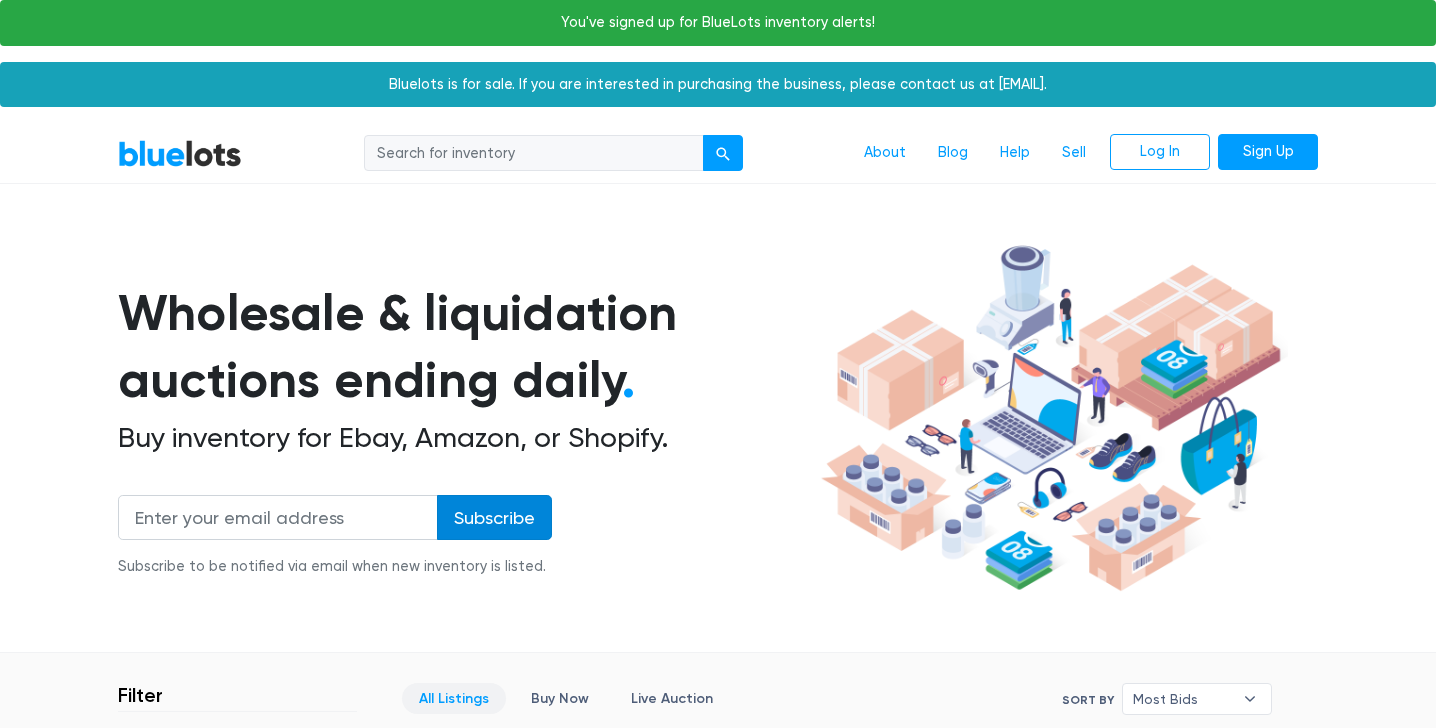 click on "Subscribe" at bounding box center [494, 517] 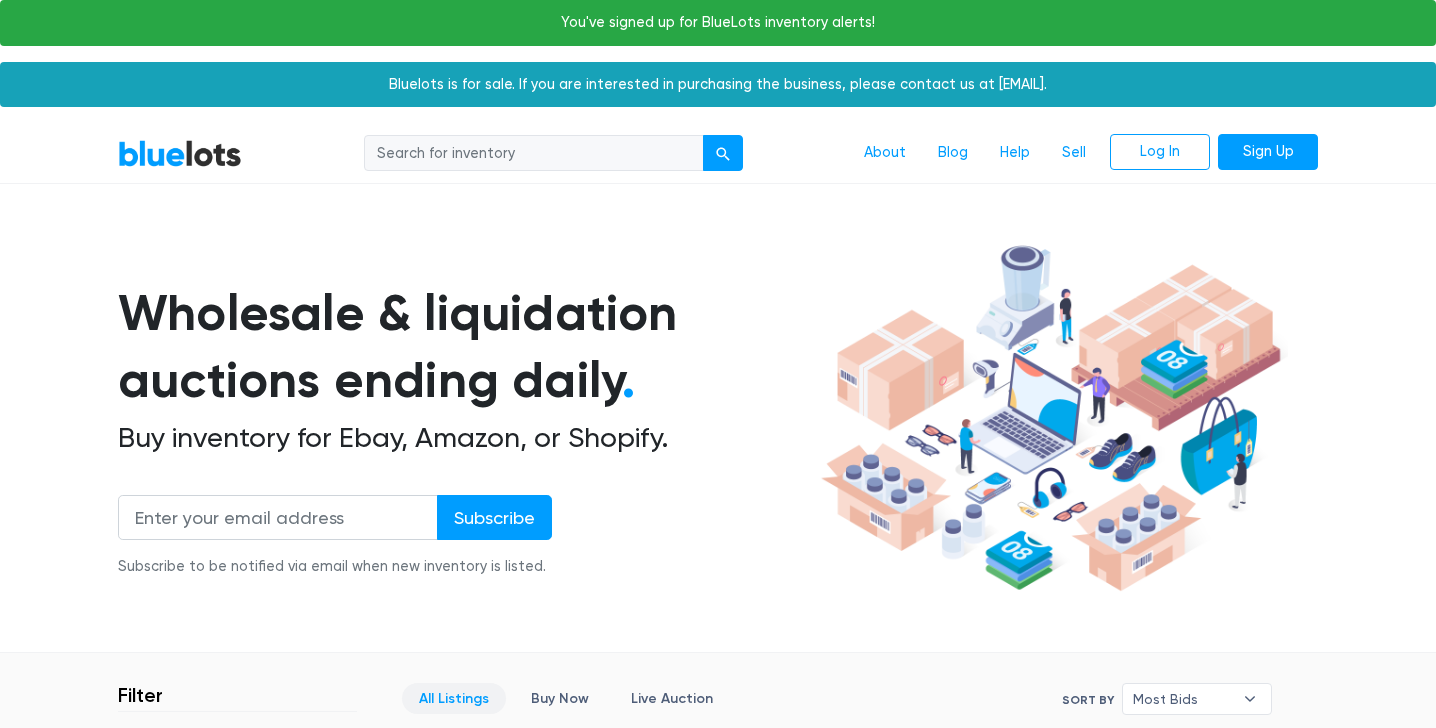 click on "Wholesale & liquidation
auctions ending daily .
Buy inventory for Ebay, Amazon, or Shopify.
Subscribe
Subscribe to be notified via email when new inventory is listed." at bounding box center (466, 440) 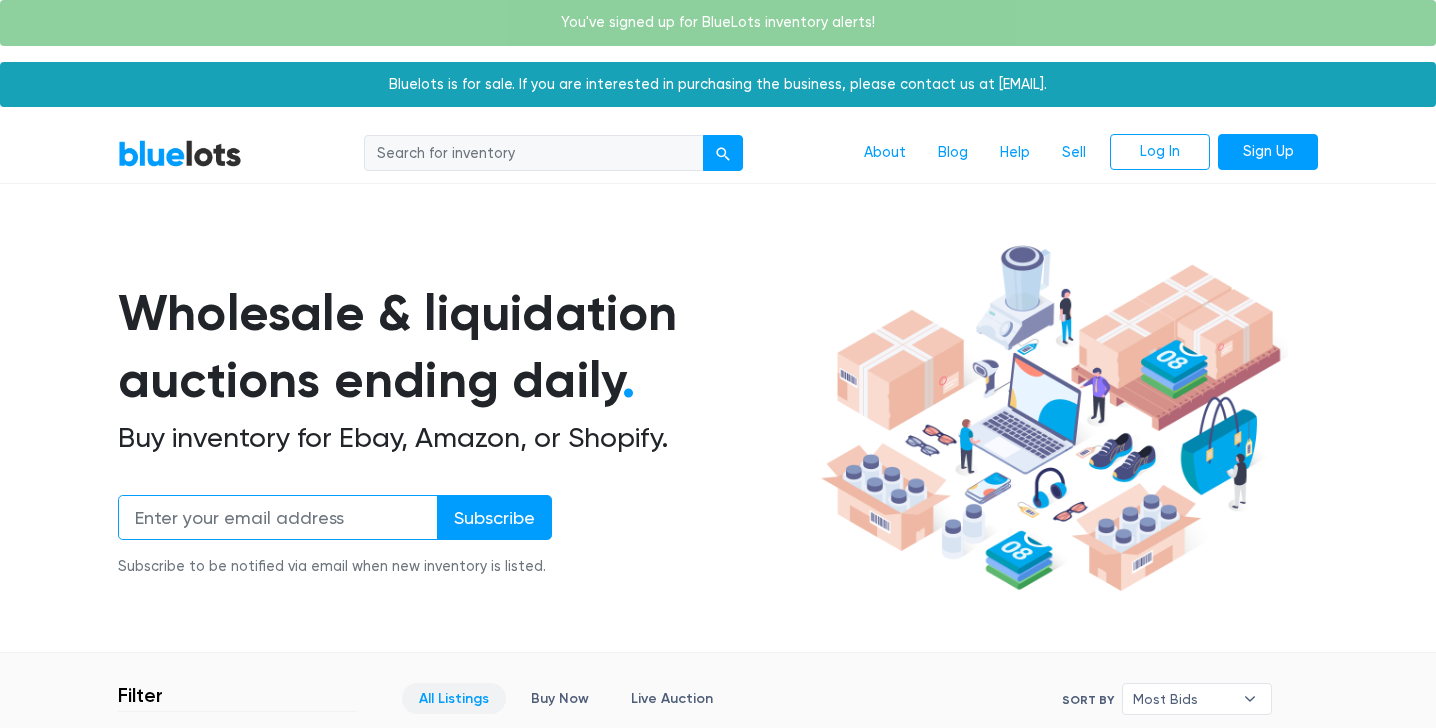 click at bounding box center [278, 517] 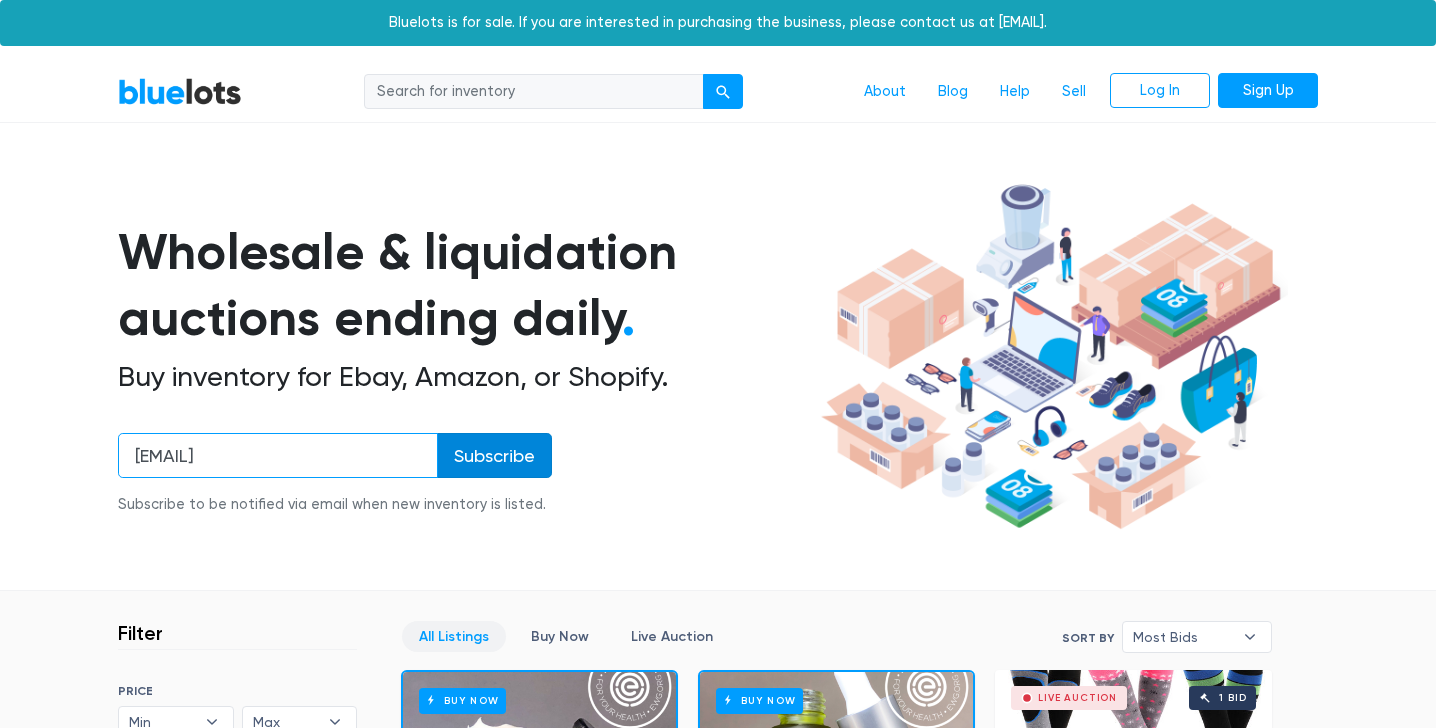 type on "3DogBargains@gmail.com" 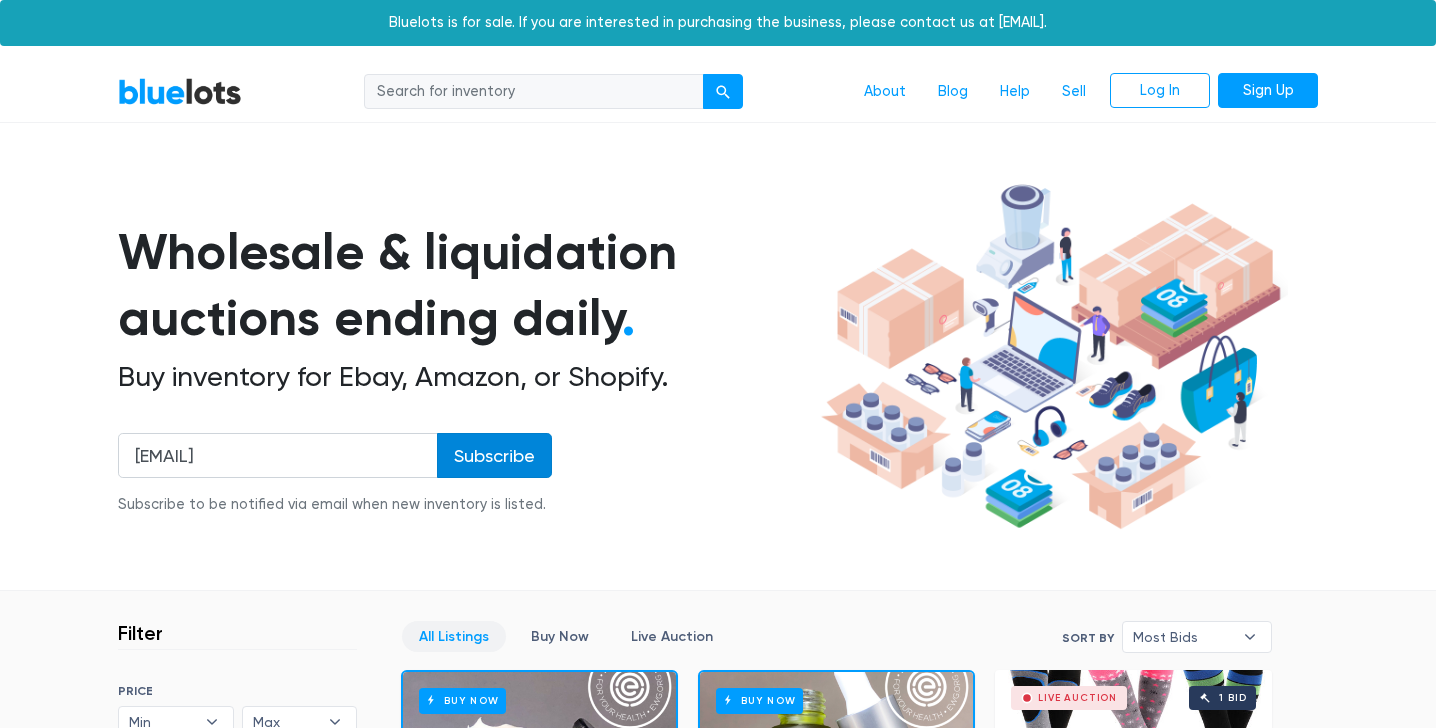 click on "Subscribe" at bounding box center [494, 455] 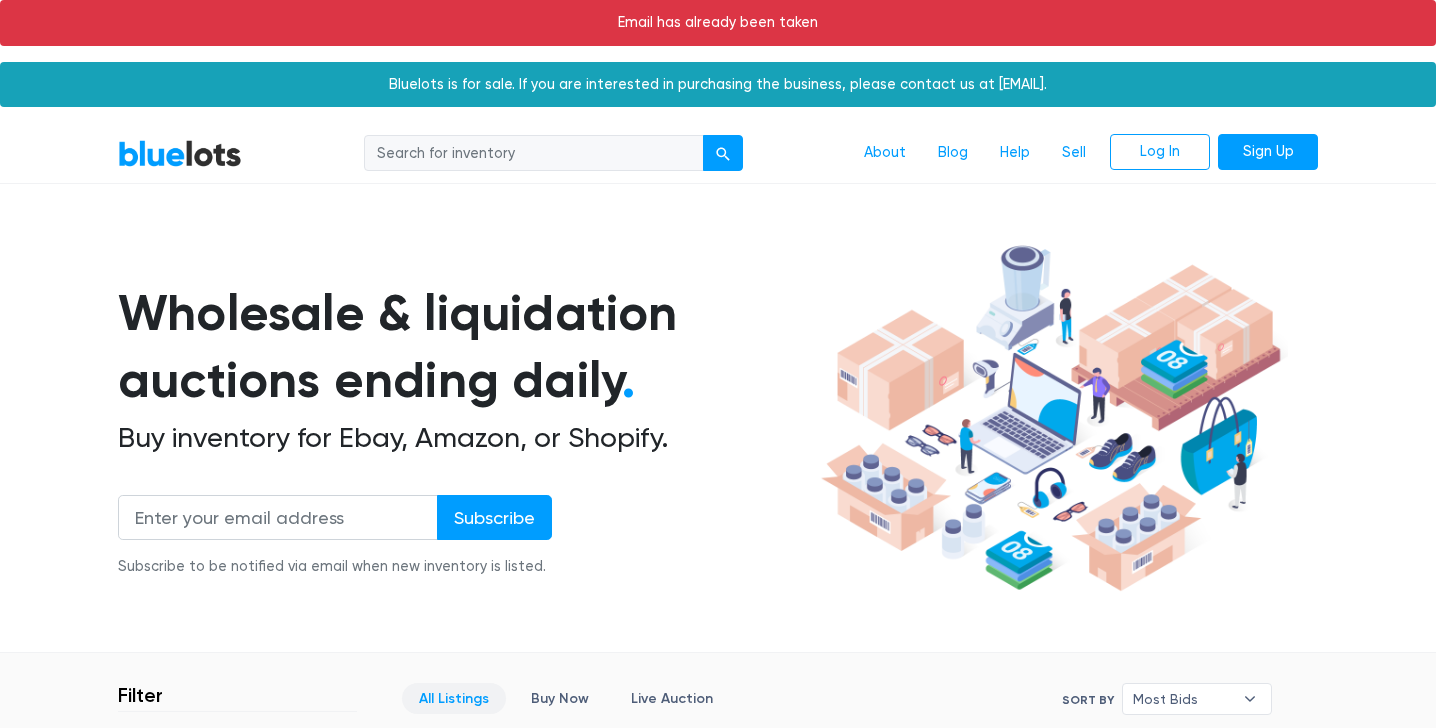 scroll, scrollTop: 0, scrollLeft: 0, axis: both 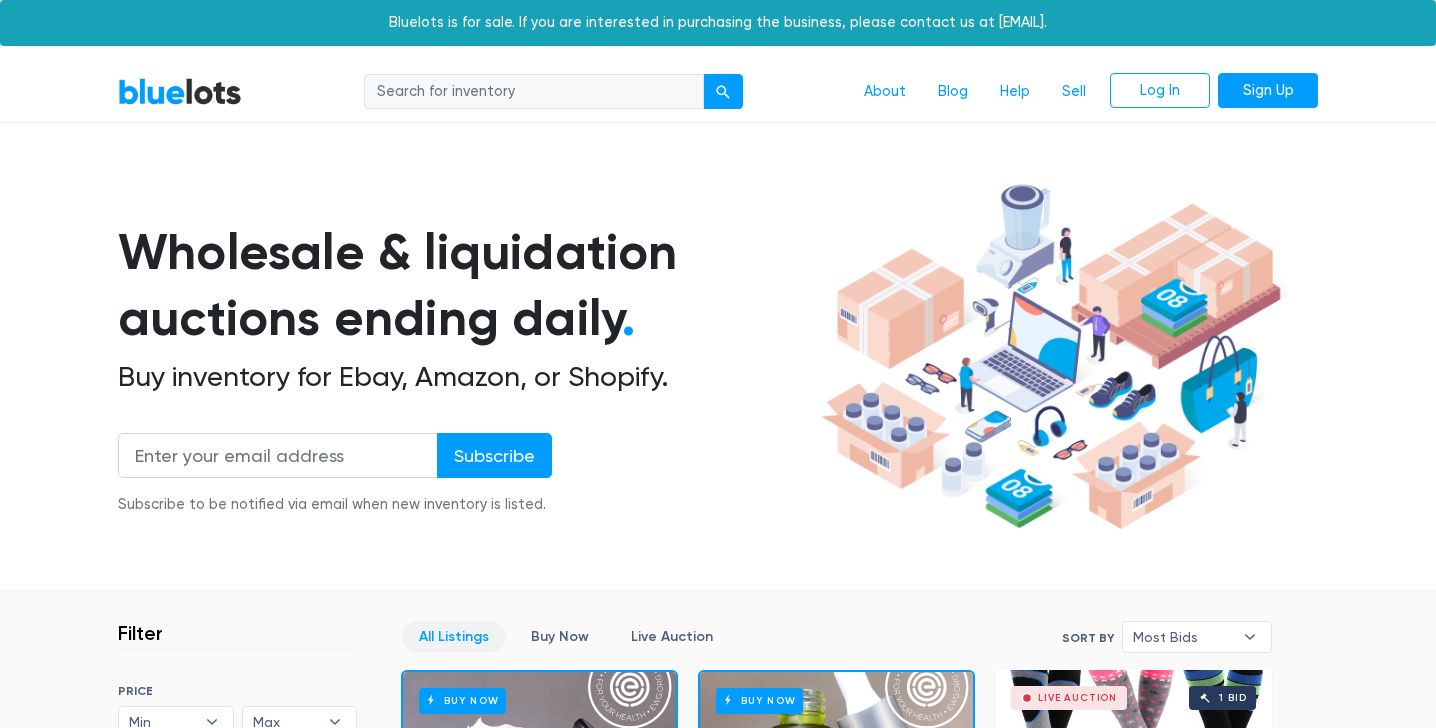click at bounding box center (534, 92) 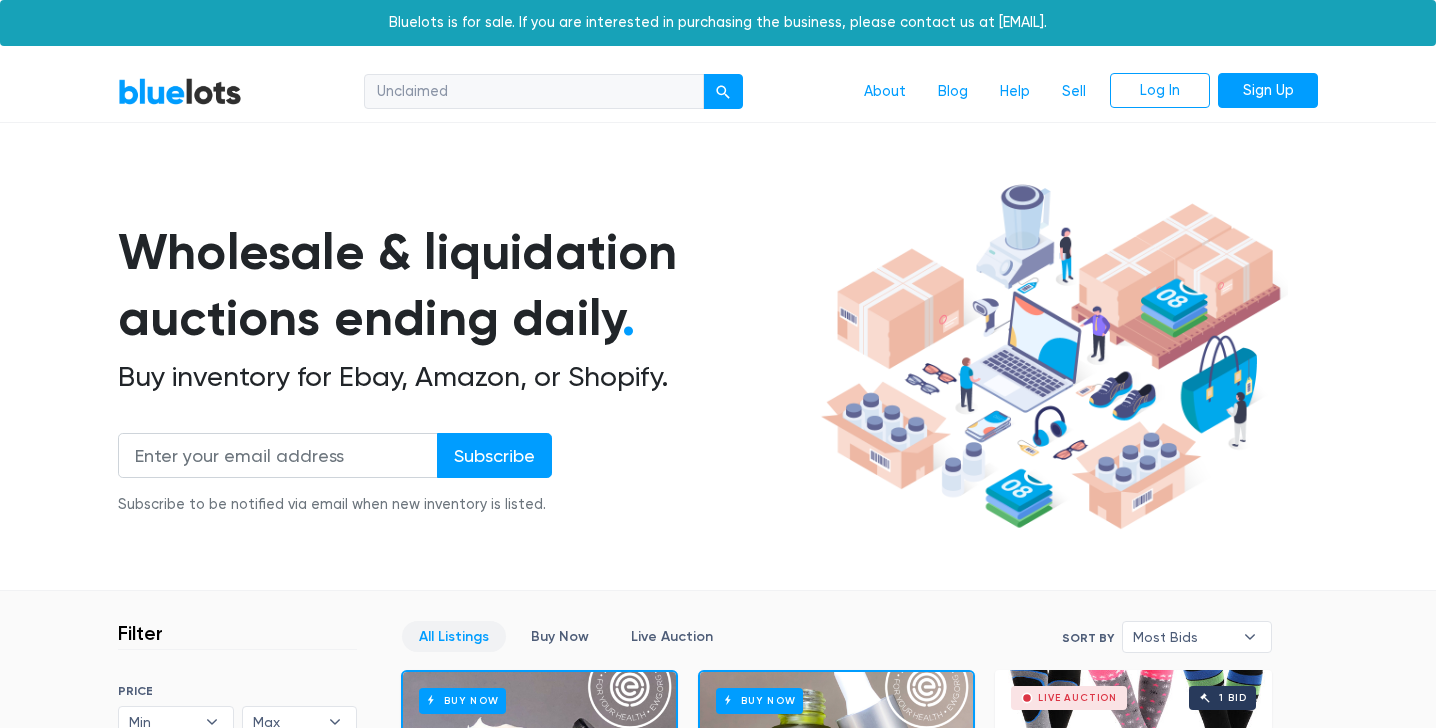type on "Unclaimed" 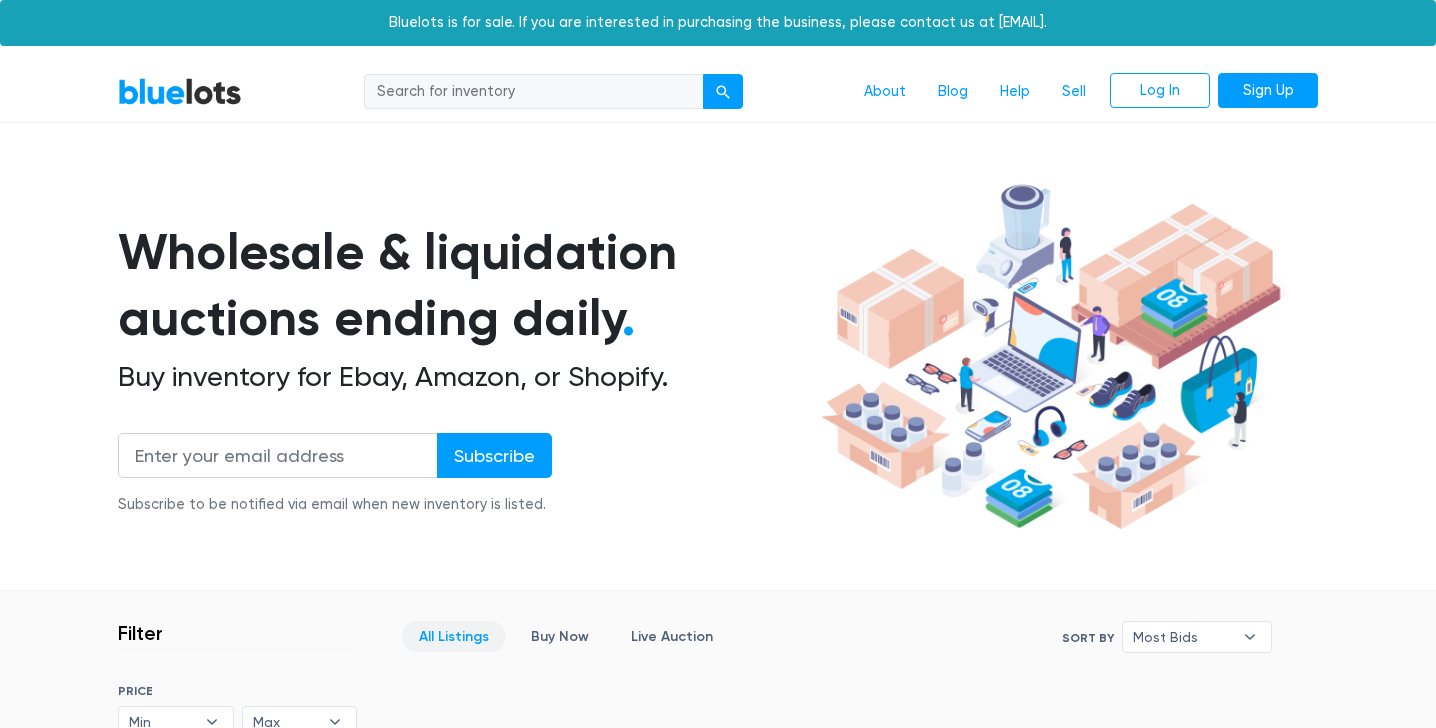 scroll, scrollTop: 0, scrollLeft: 0, axis: both 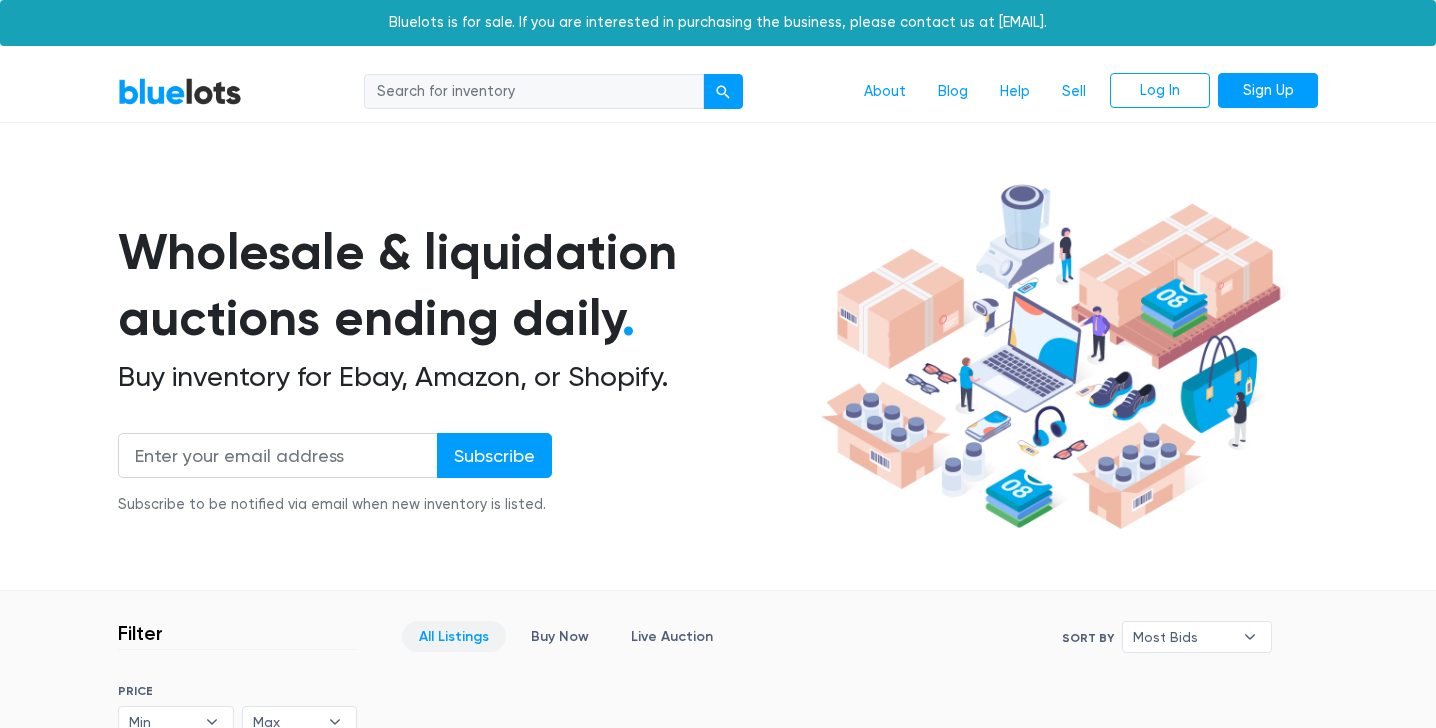 click at bounding box center (534, 92) 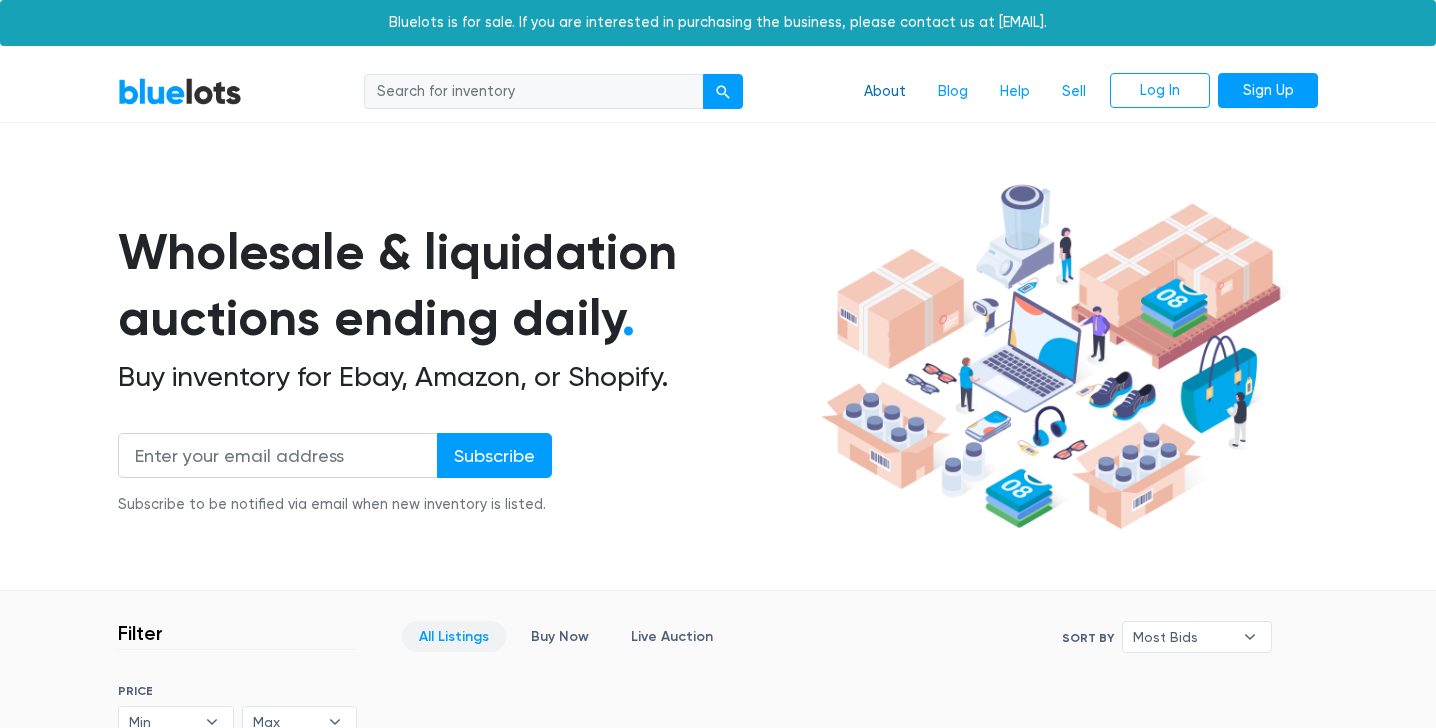 click on "About" at bounding box center [885, 92] 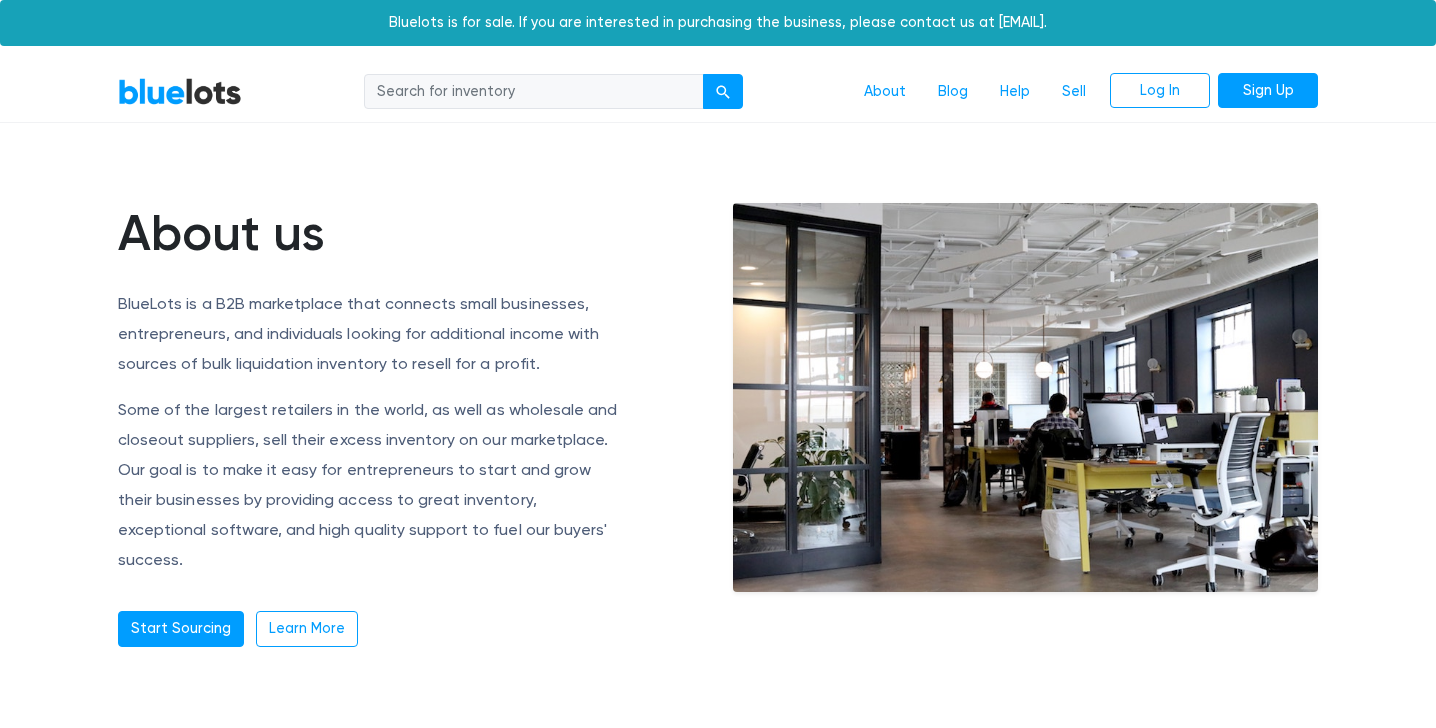 scroll, scrollTop: 0, scrollLeft: 0, axis: both 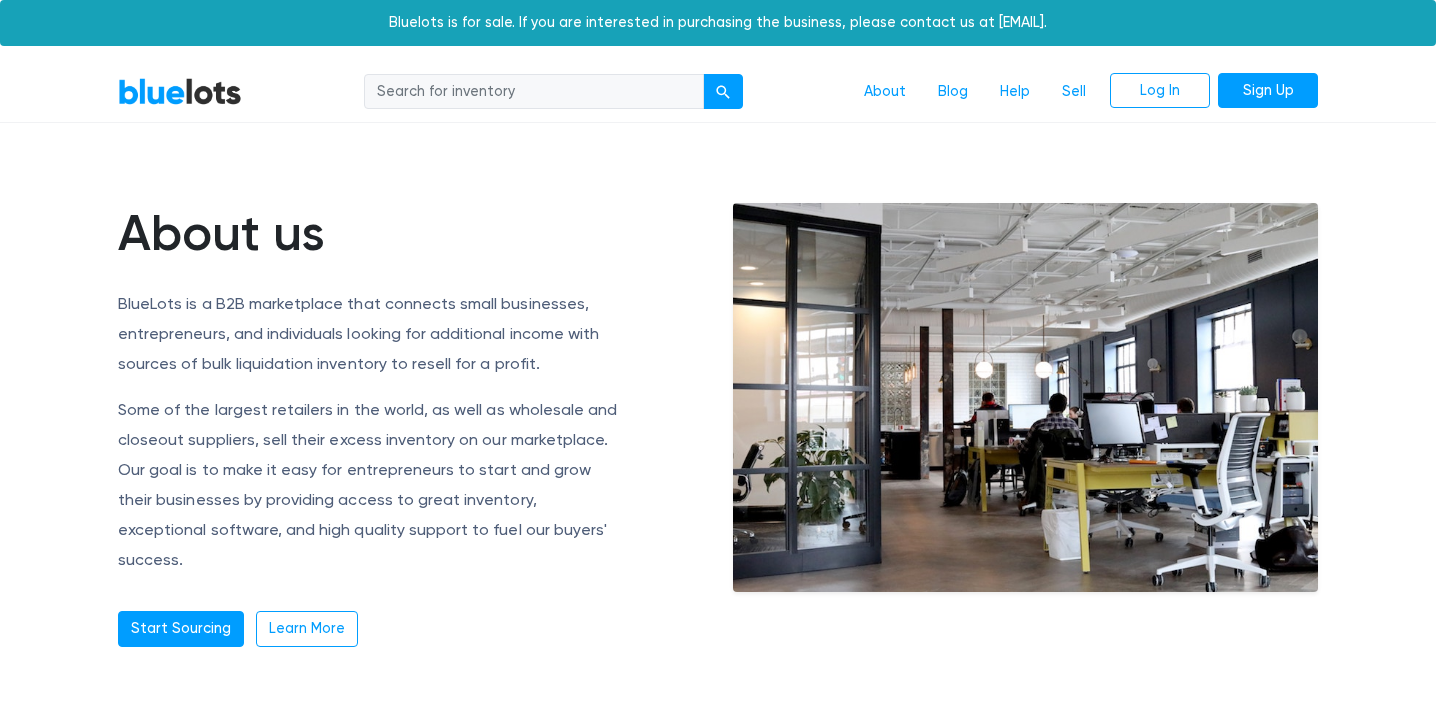 click at bounding box center [534, 92] 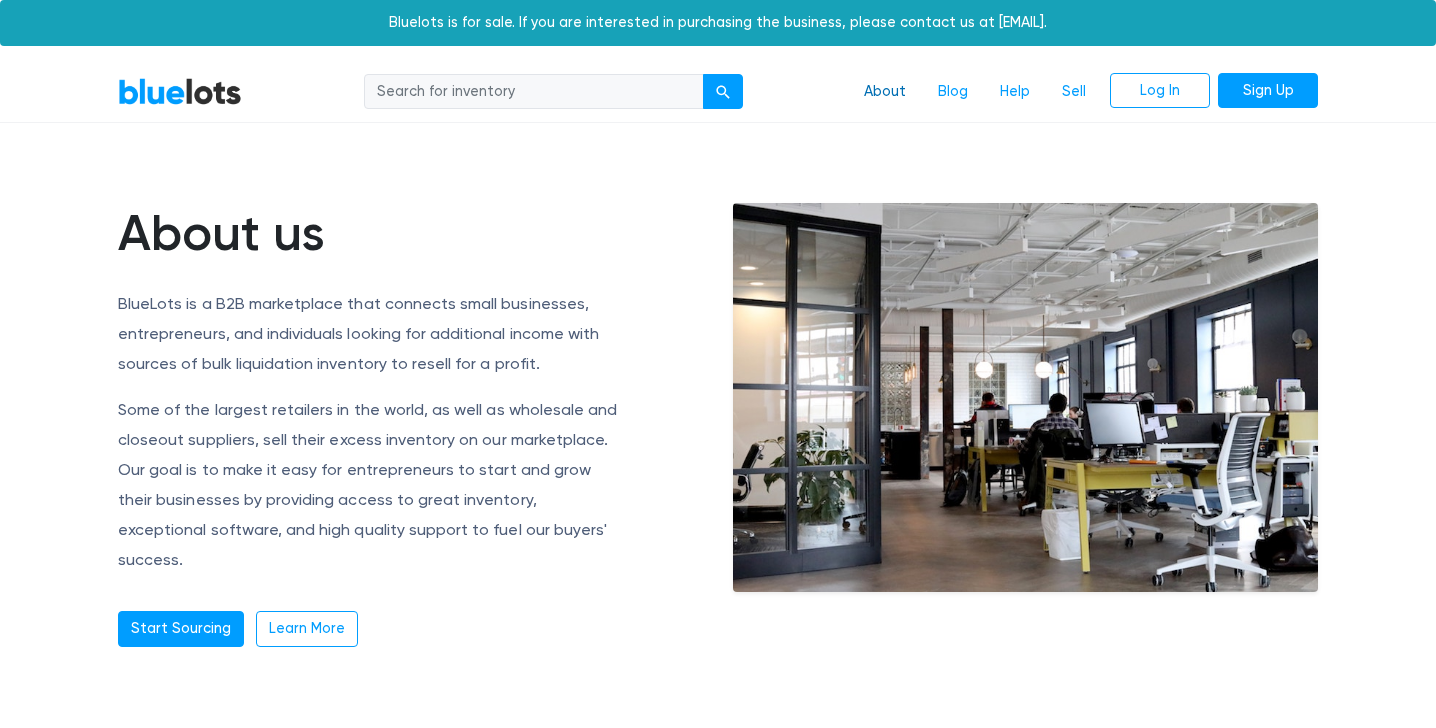 click on "About" at bounding box center (885, 92) 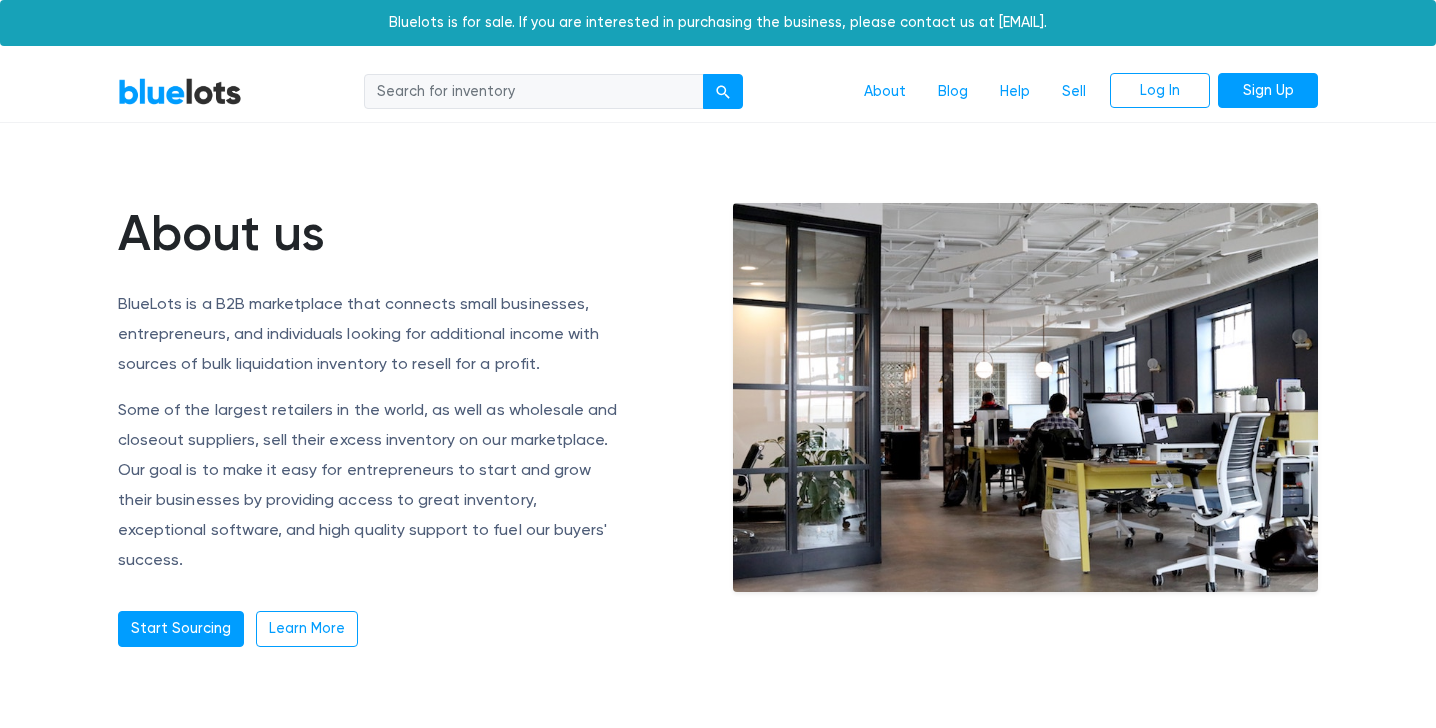 scroll, scrollTop: 0, scrollLeft: 0, axis: both 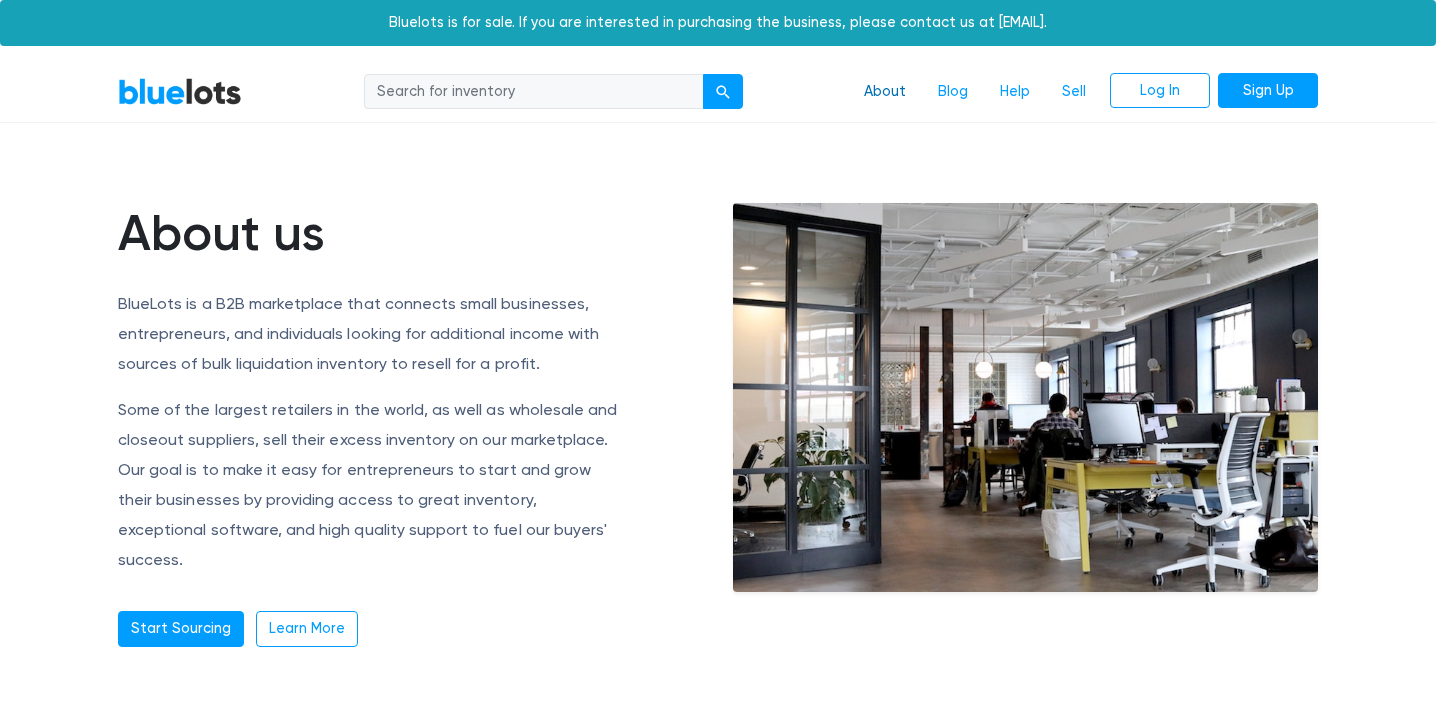 click on "About" at bounding box center [885, 92] 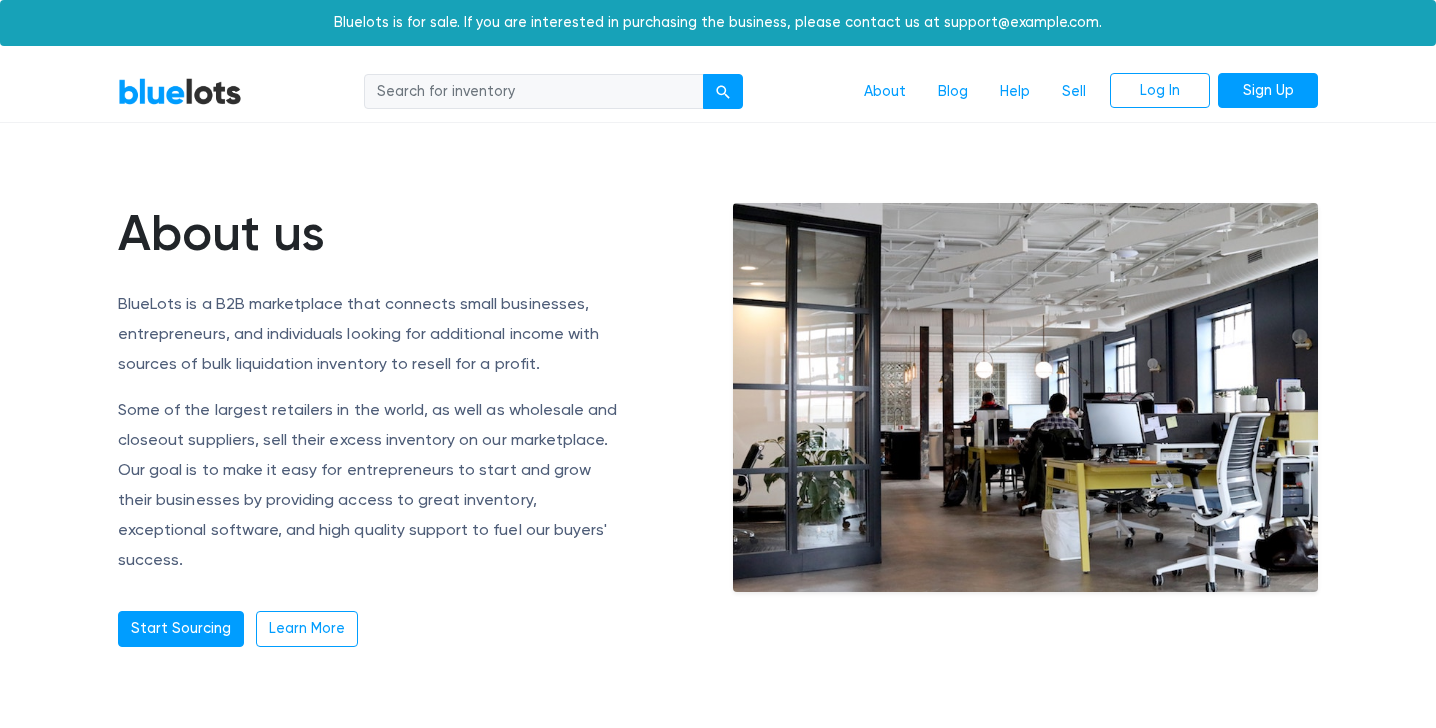 scroll, scrollTop: 0, scrollLeft: 0, axis: both 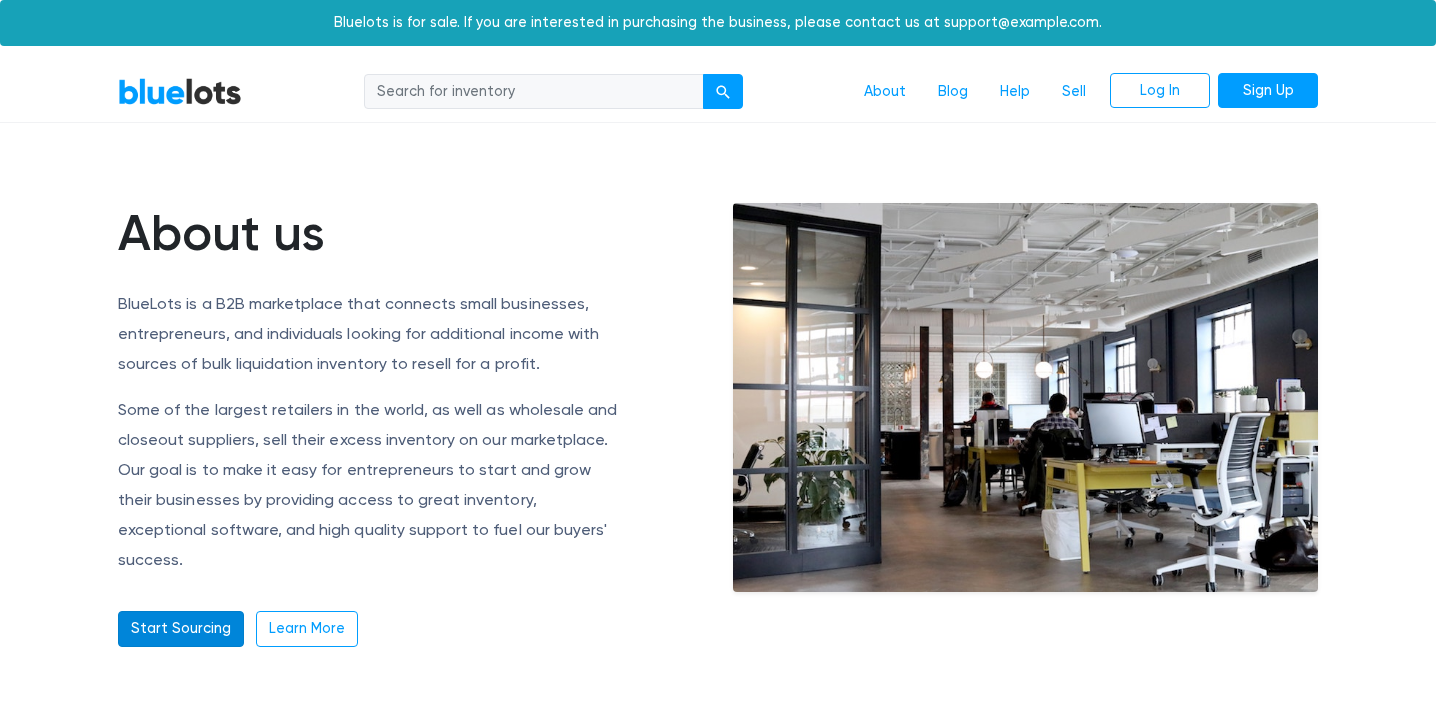 click on "Start Sourcing" at bounding box center (181, 629) 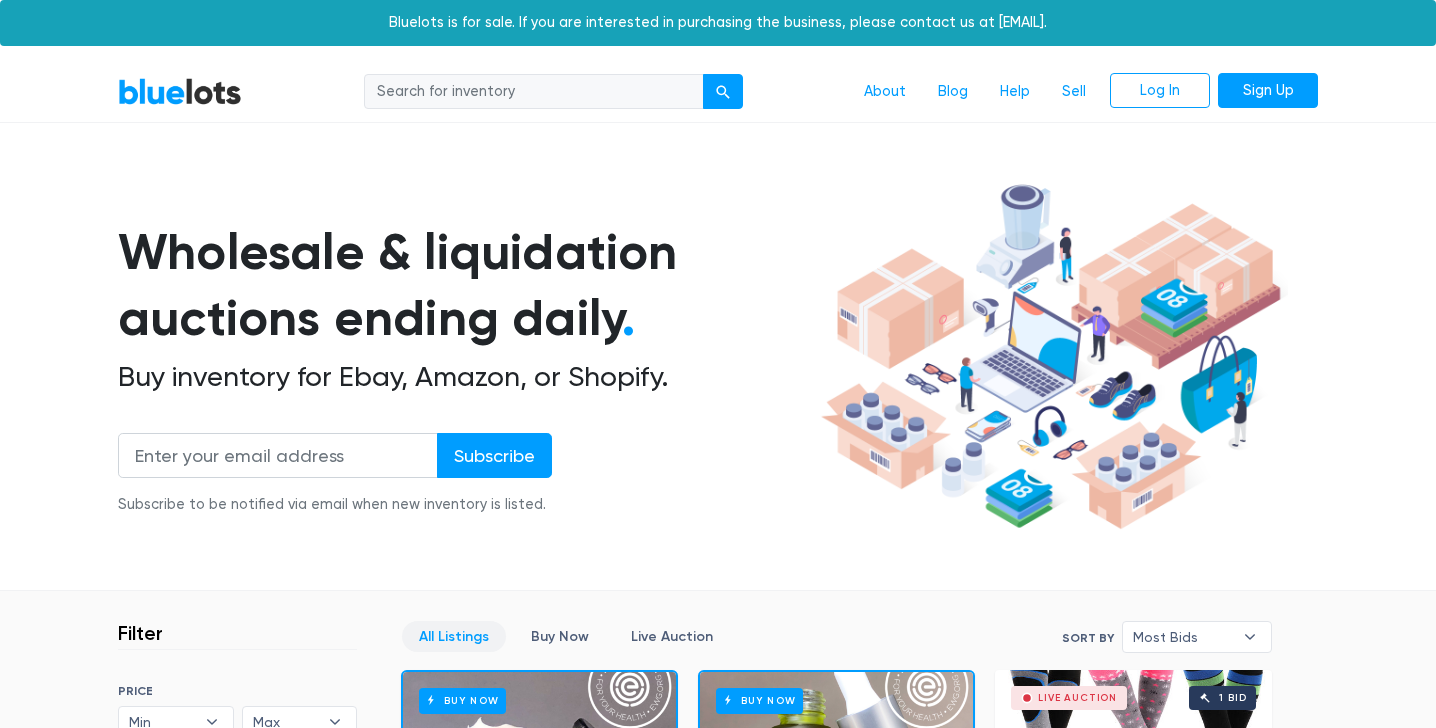 scroll, scrollTop: 0, scrollLeft: 0, axis: both 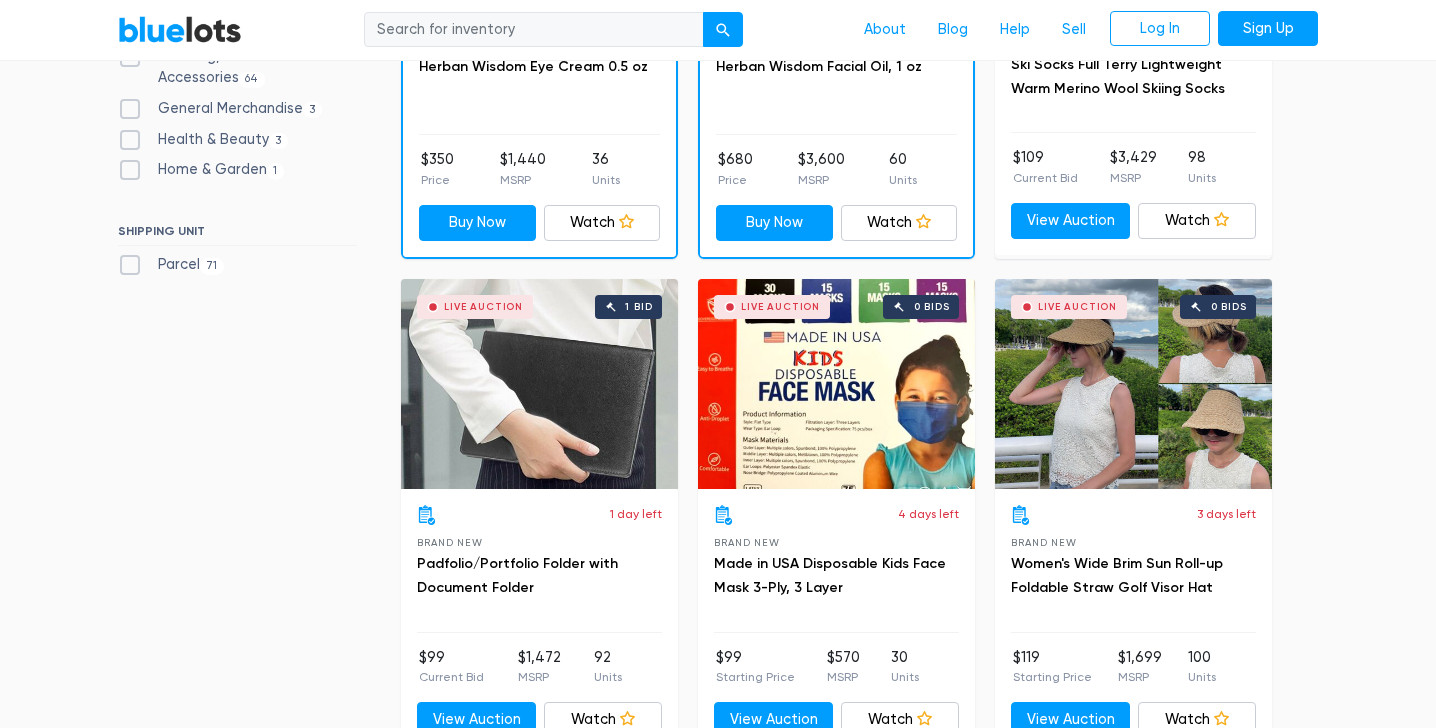 click on "Parcel
71" at bounding box center (171, 265) 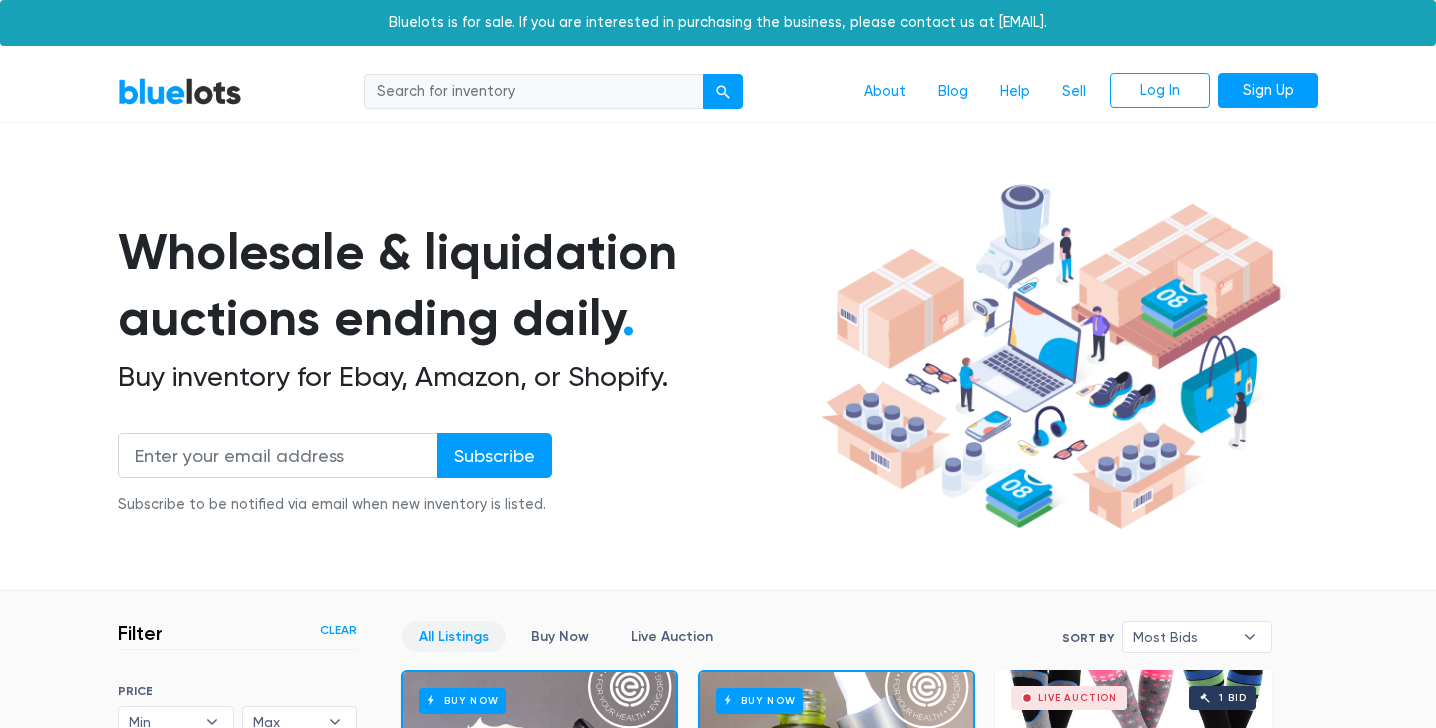 scroll, scrollTop: 537, scrollLeft: 0, axis: vertical 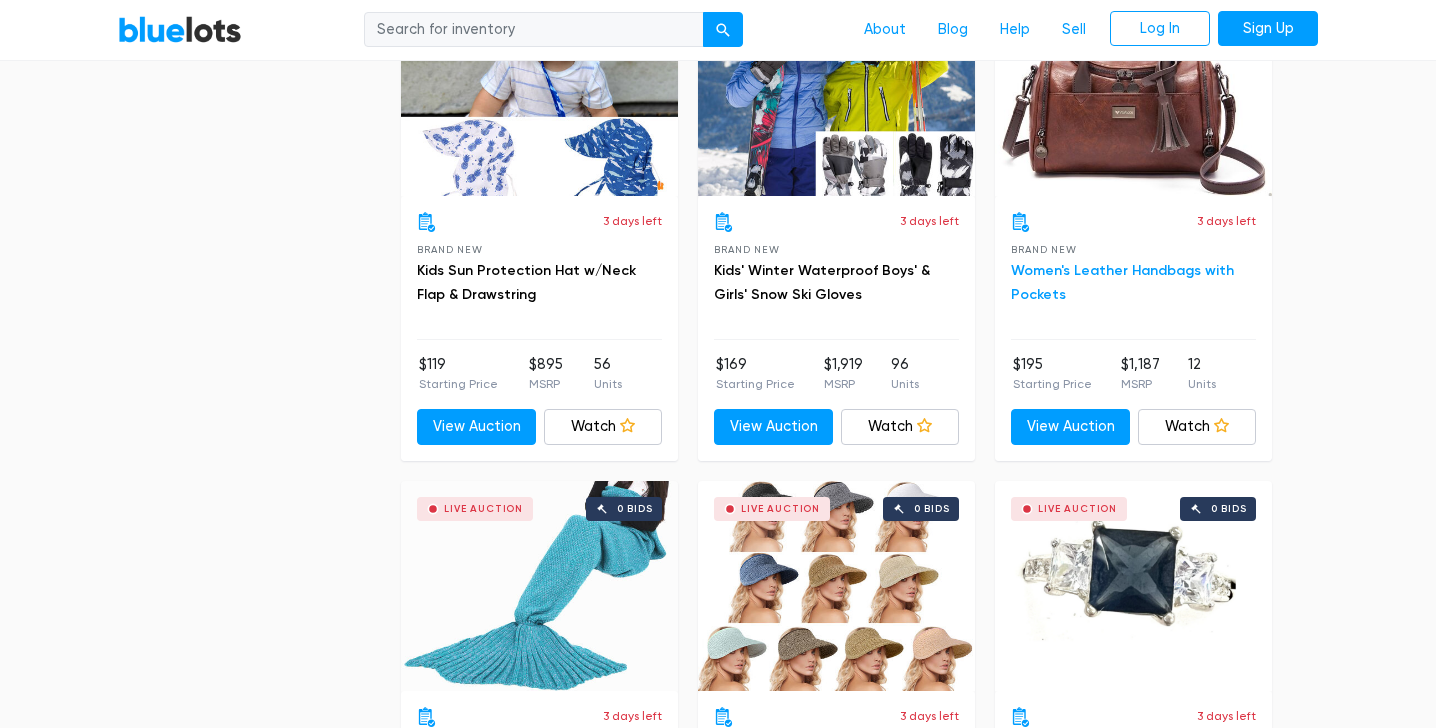 click on "Women's Leather Handbags with Pockets" at bounding box center [1122, 282] 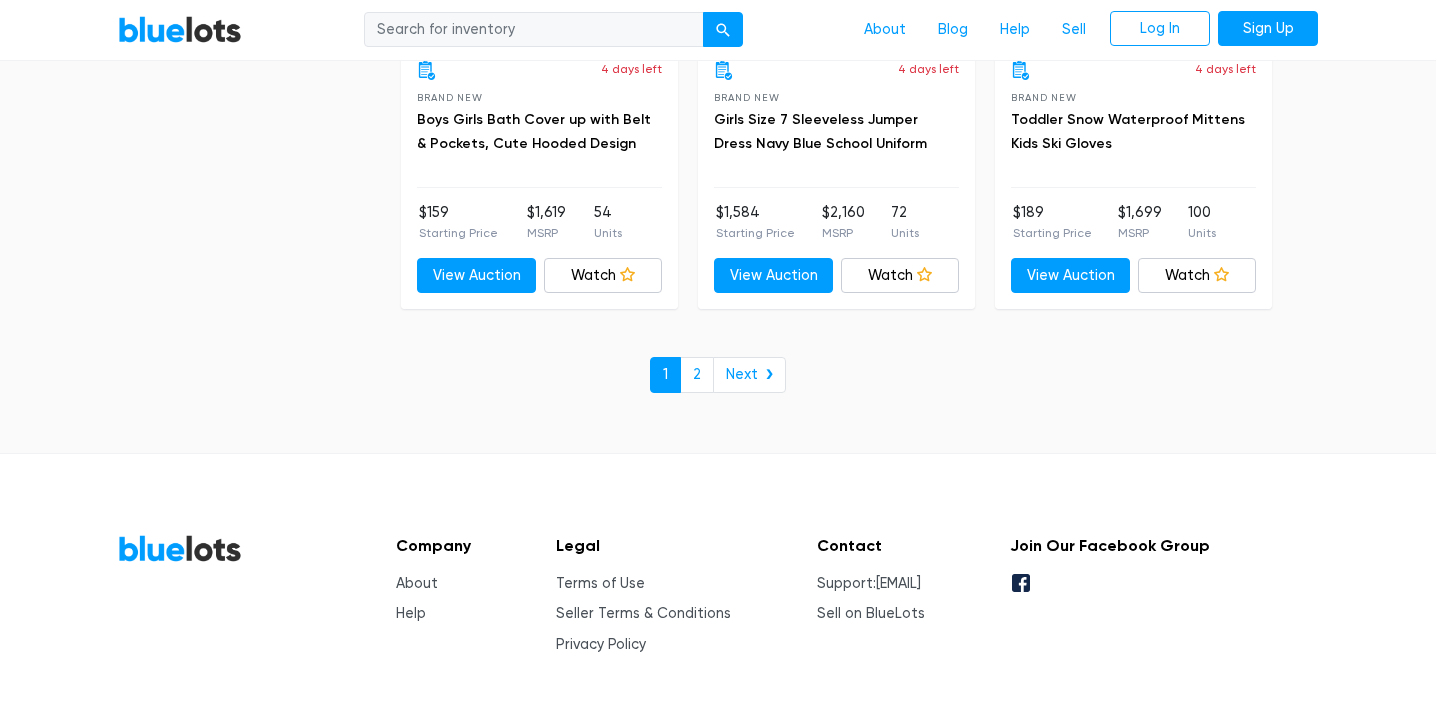 scroll, scrollTop: 8803, scrollLeft: 0, axis: vertical 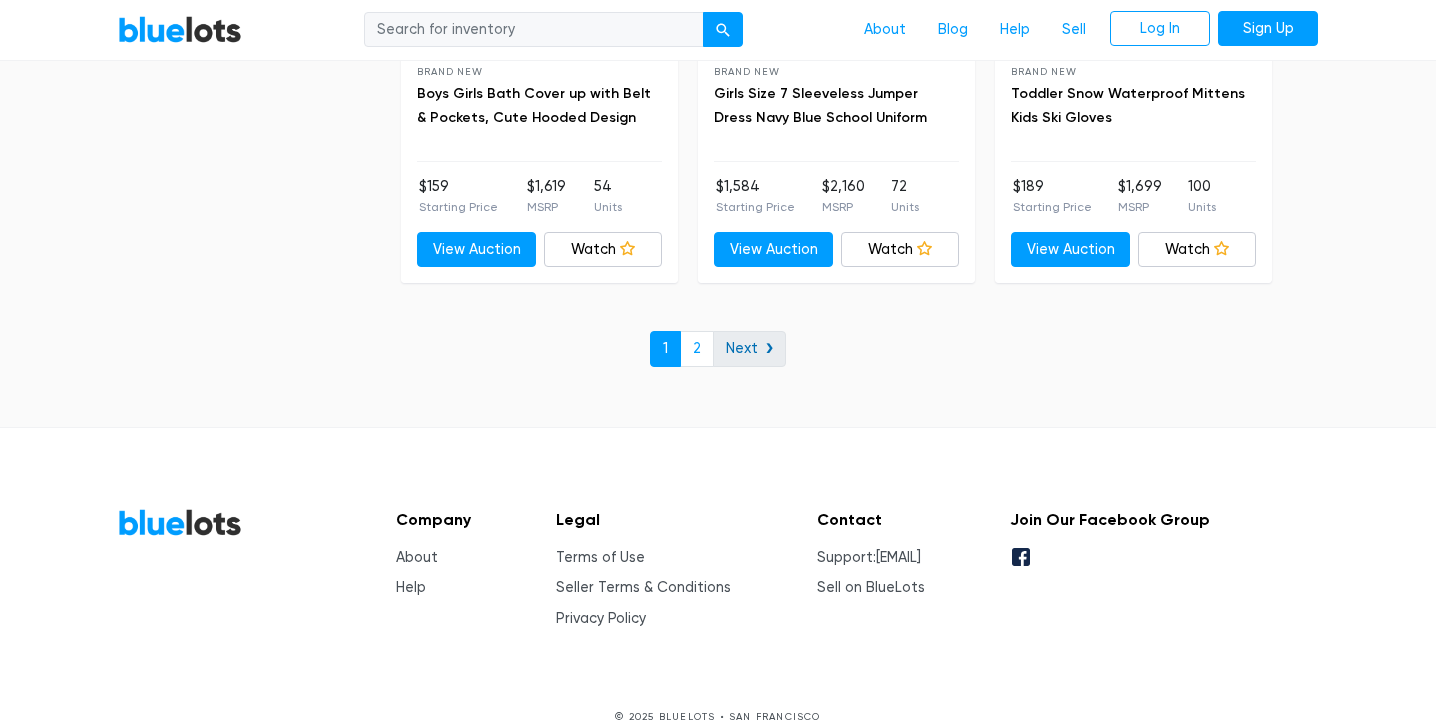 click on "Next  ❯" at bounding box center [749, 349] 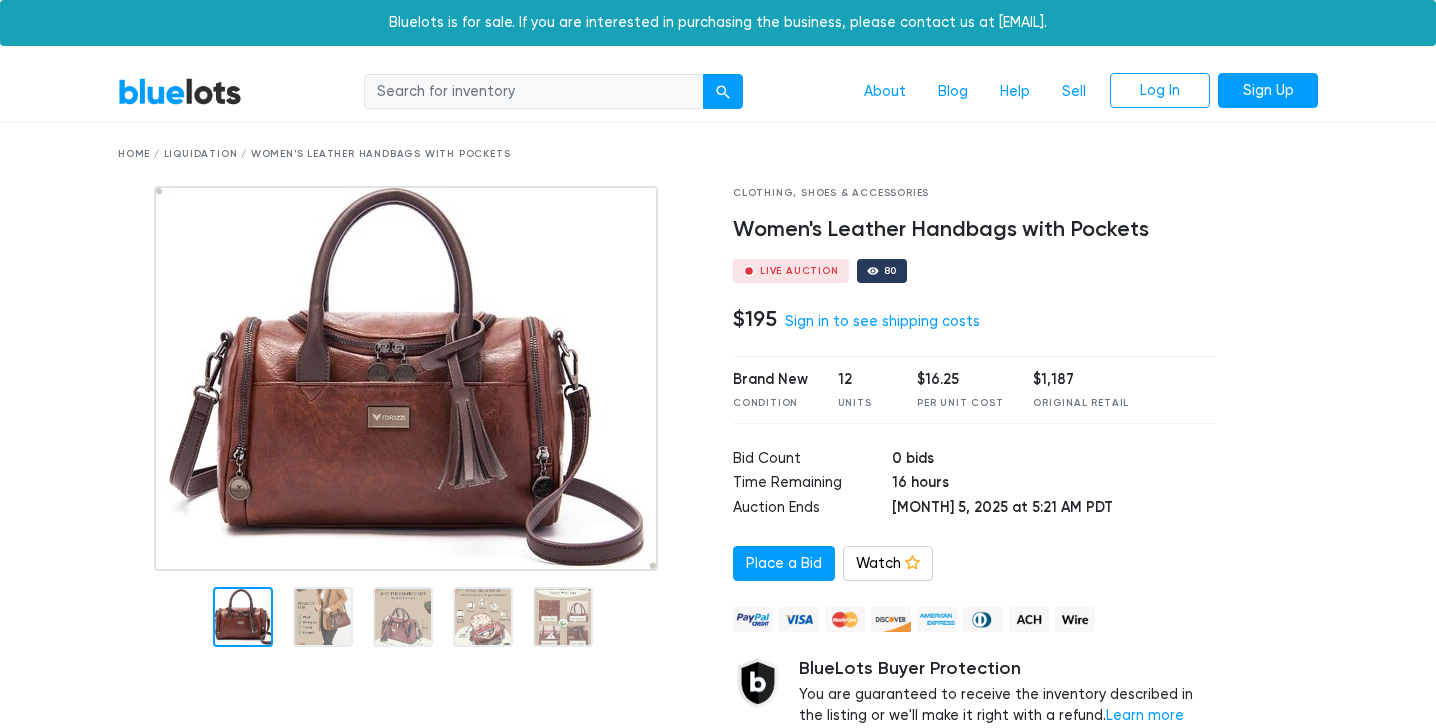 scroll, scrollTop: 0, scrollLeft: 0, axis: both 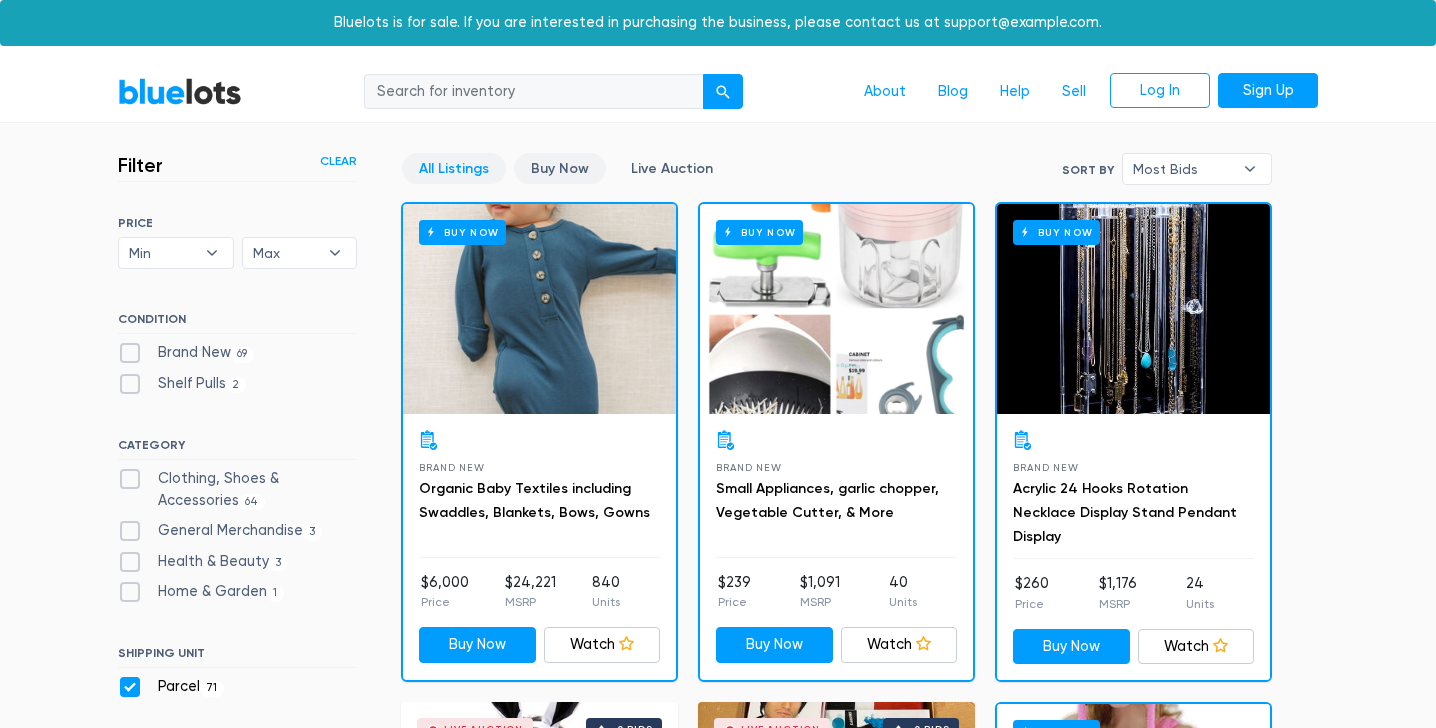 click on "Buy Now" at bounding box center [560, 168] 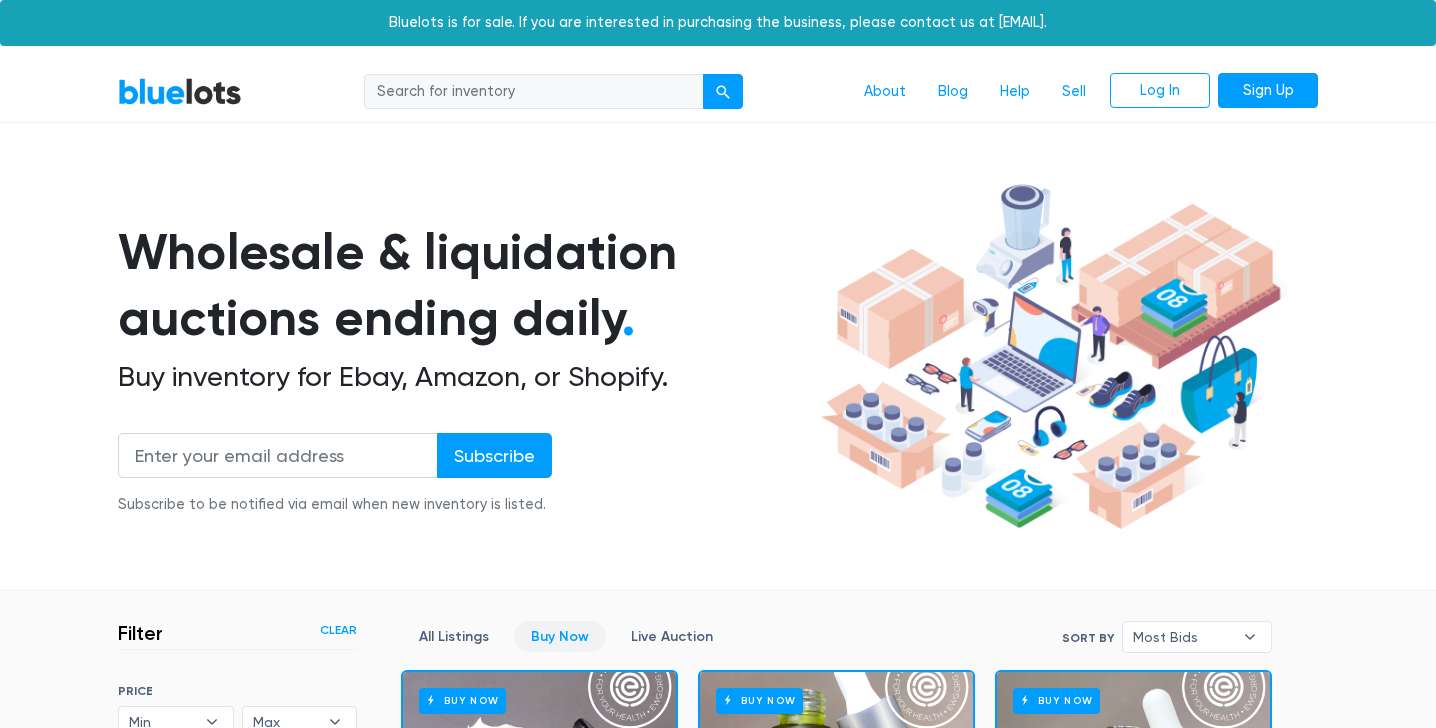 scroll, scrollTop: 537, scrollLeft: 0, axis: vertical 